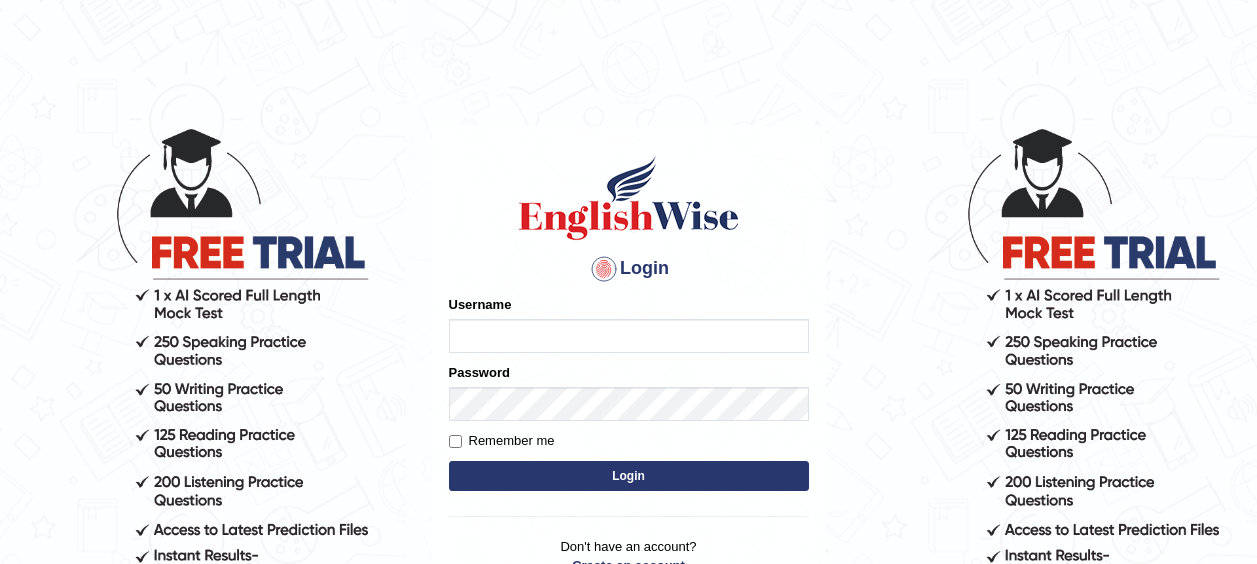 scroll, scrollTop: 0, scrollLeft: 0, axis: both 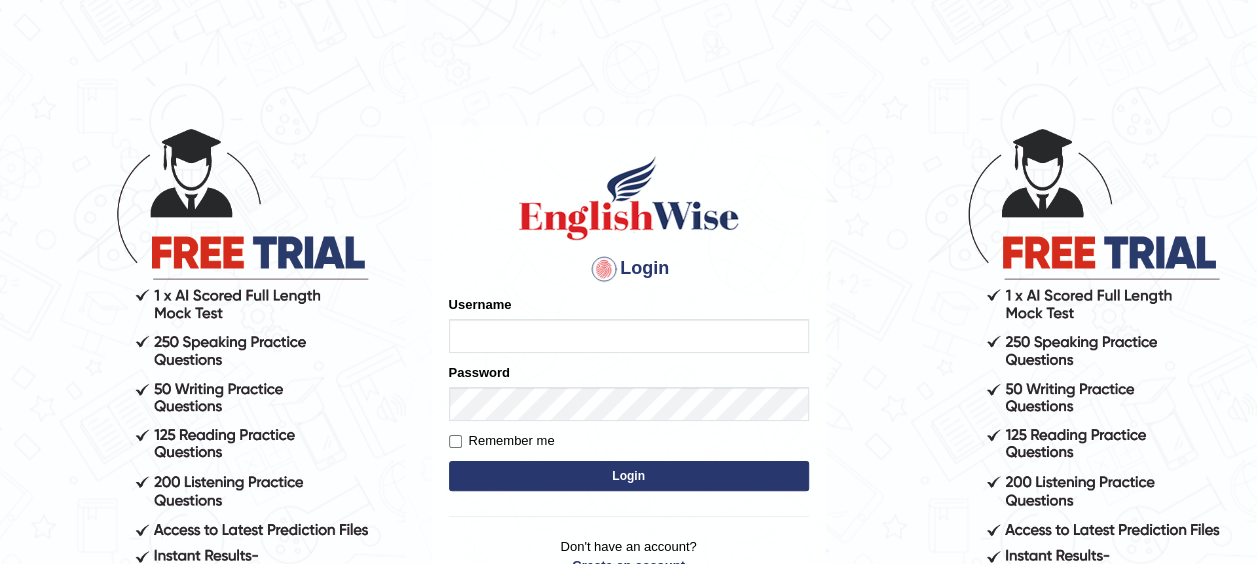 drag, startPoint x: 0, startPoint y: 0, endPoint x: 492, endPoint y: 339, distance: 597.48224 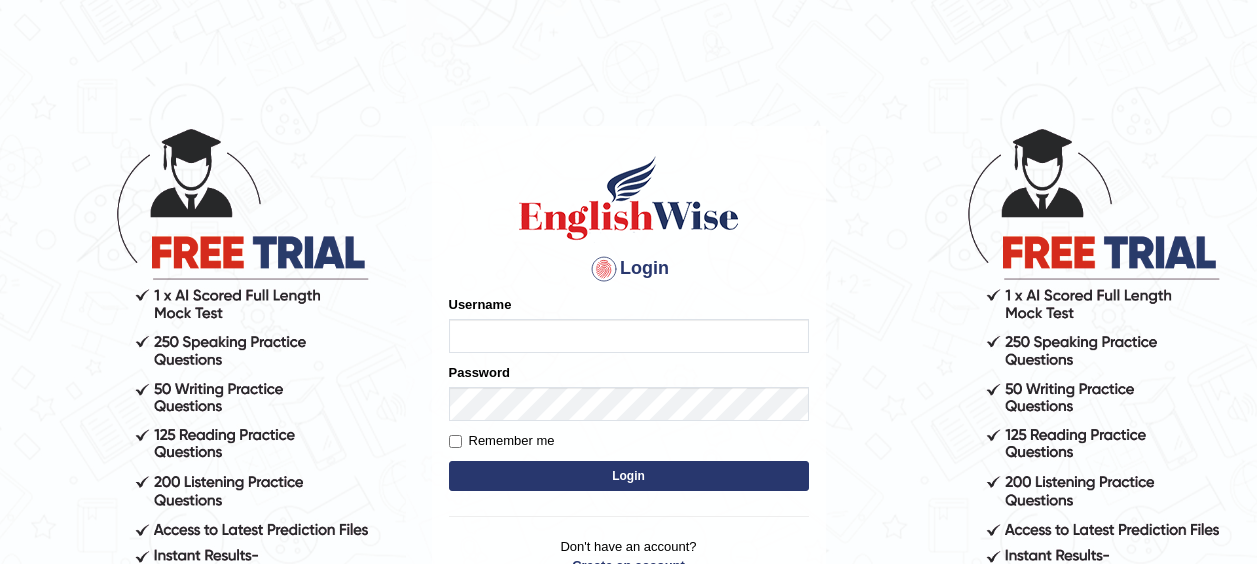 scroll, scrollTop: 0, scrollLeft: 0, axis: both 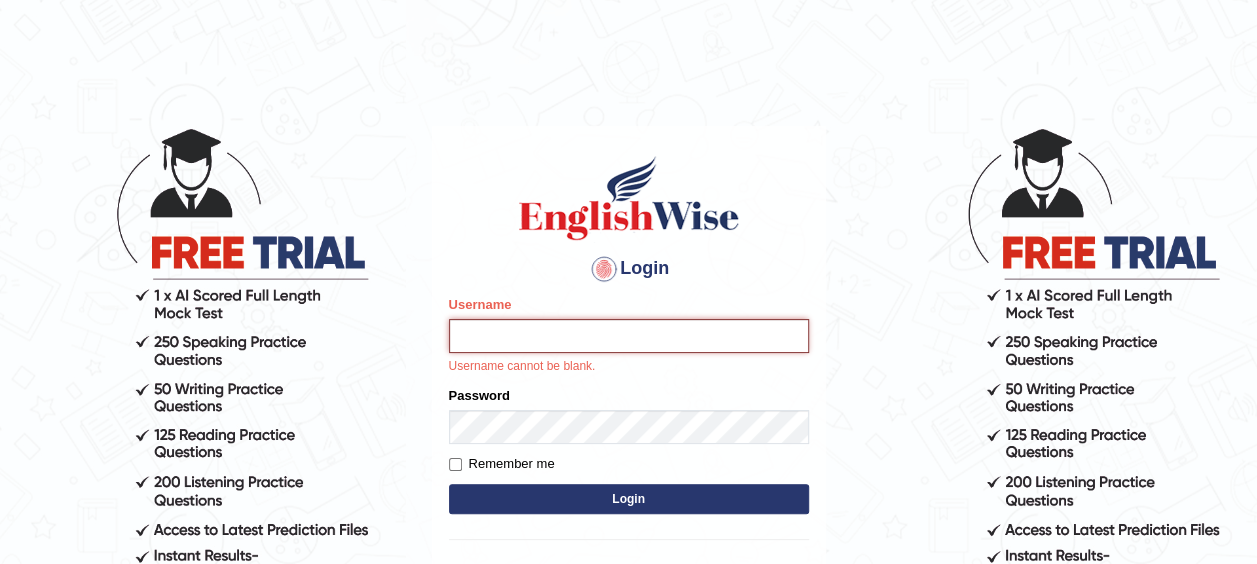 click on "Username" at bounding box center [629, 336] 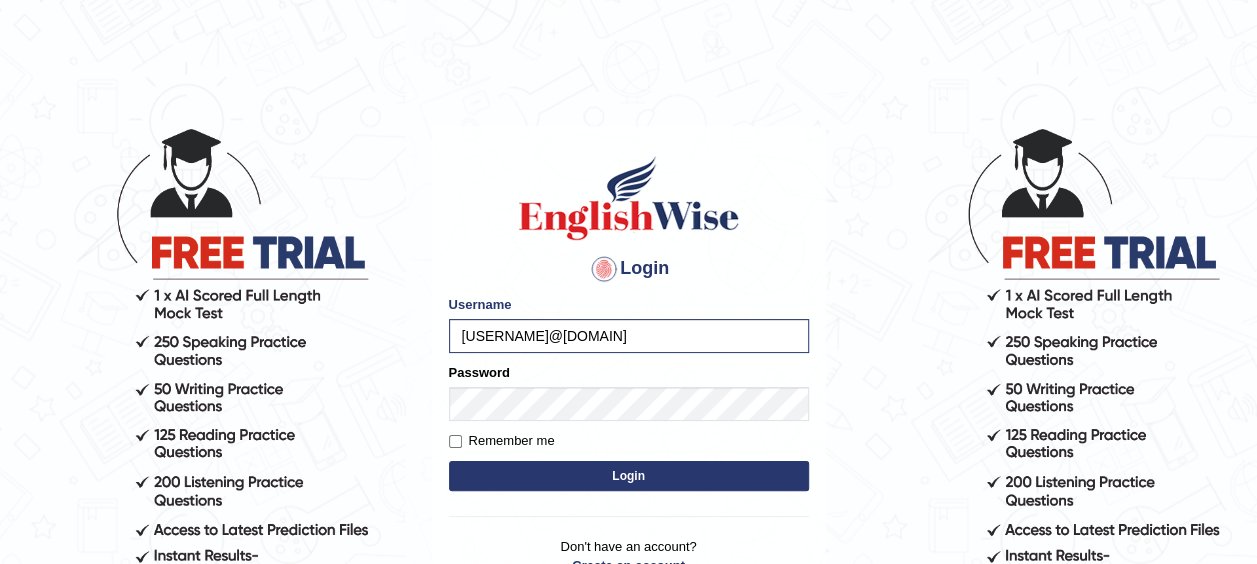 click on "Login" at bounding box center (629, 476) 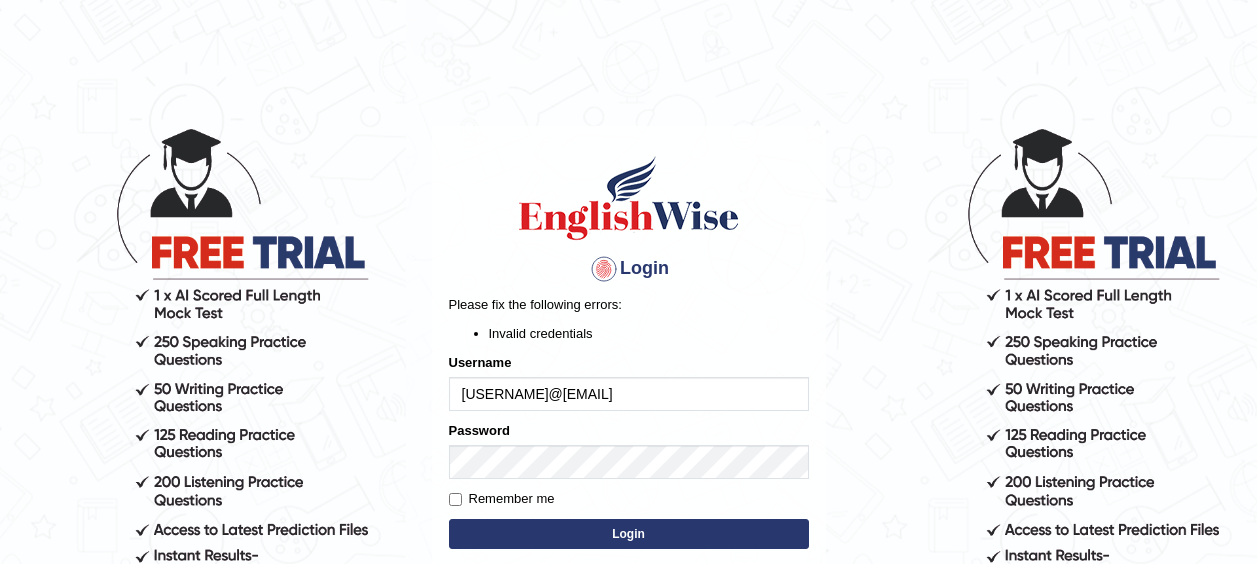 scroll, scrollTop: 0, scrollLeft: 0, axis: both 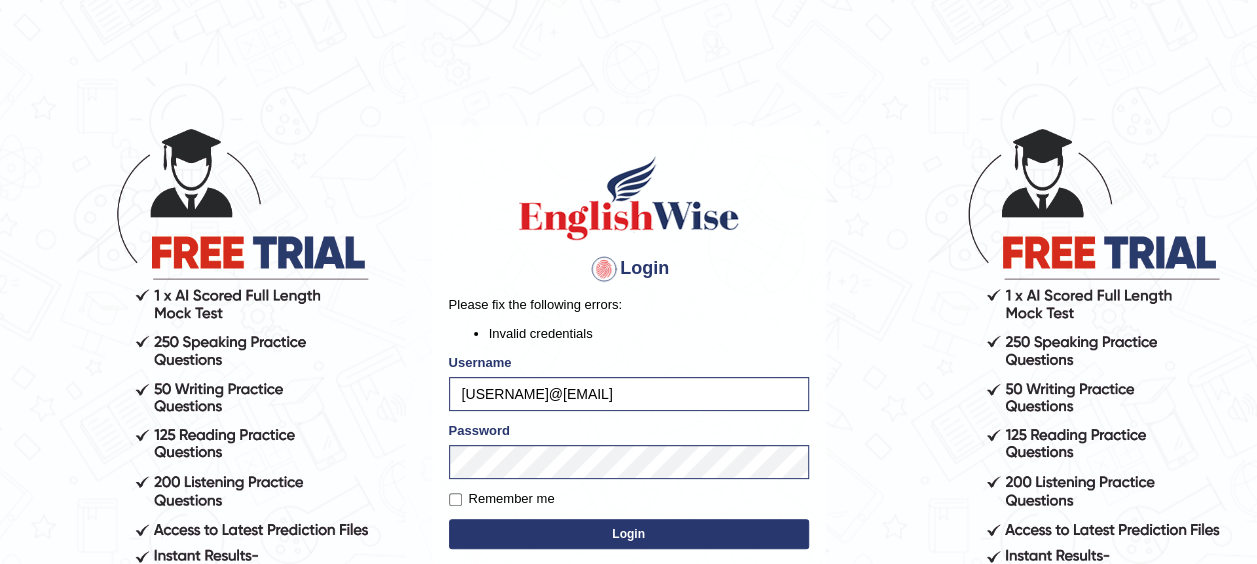 click on "Login" at bounding box center (629, 534) 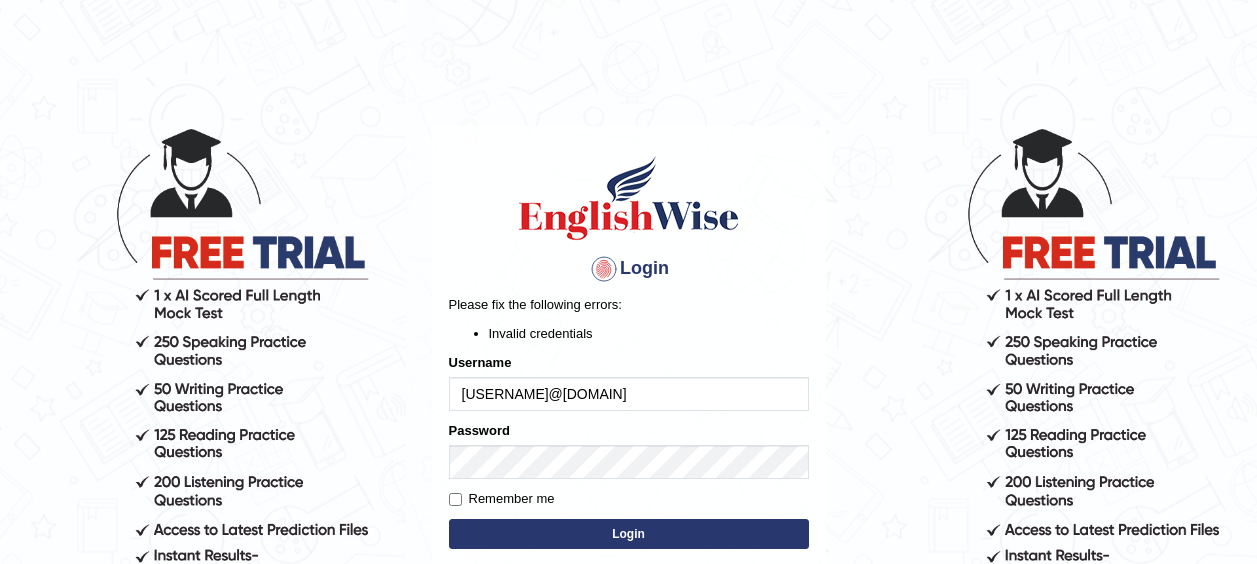 scroll, scrollTop: 0, scrollLeft: 0, axis: both 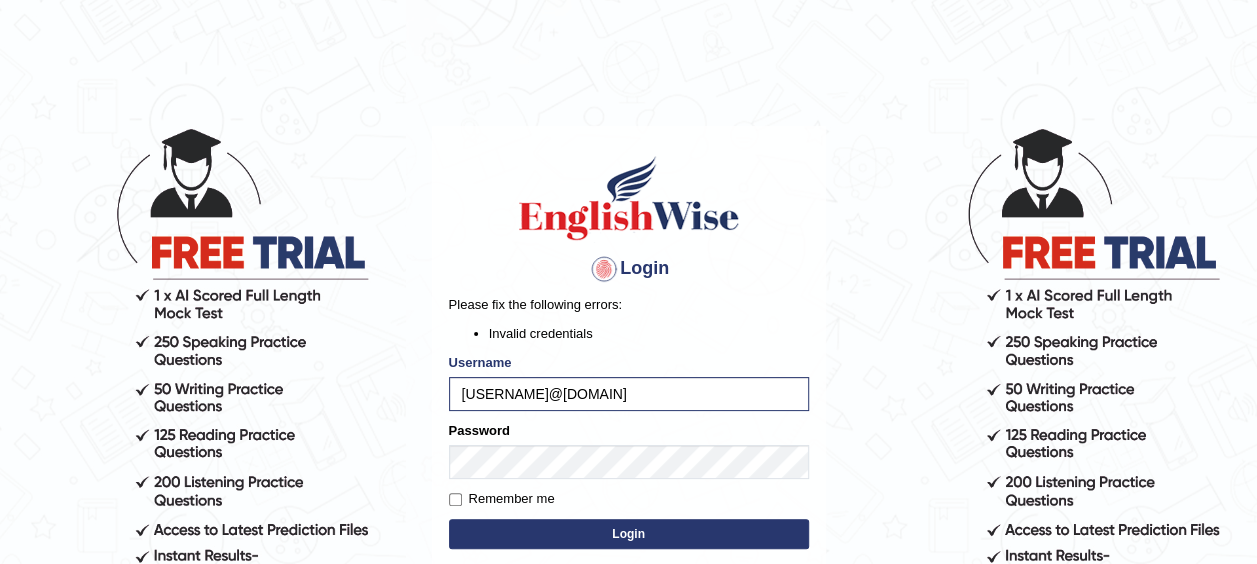 click on "Login" at bounding box center (629, 534) 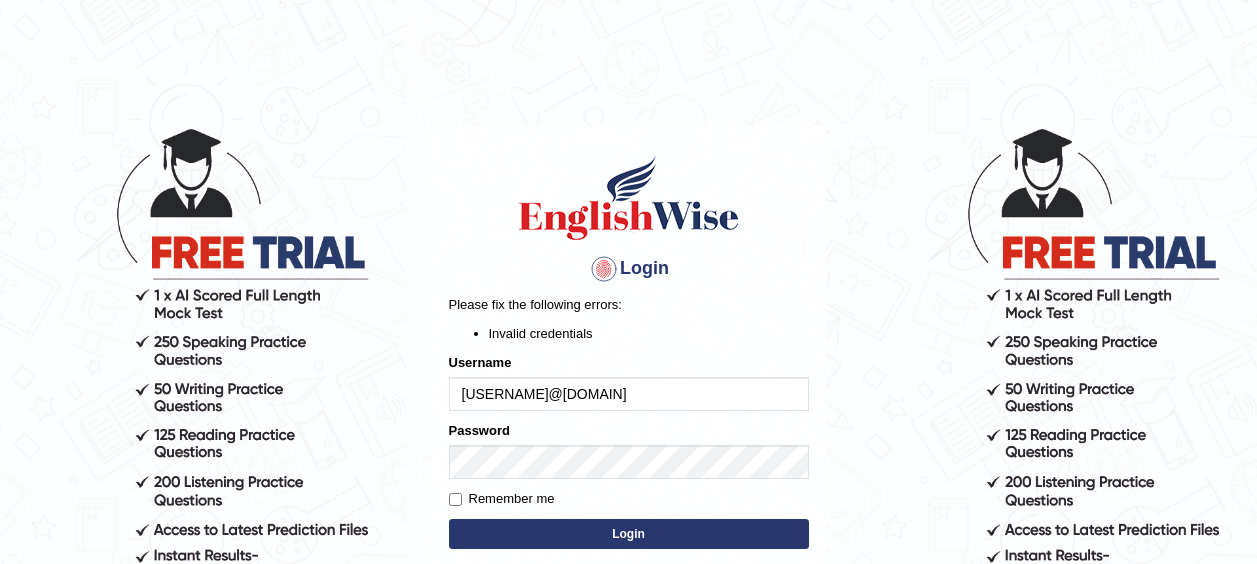 scroll, scrollTop: 0, scrollLeft: 0, axis: both 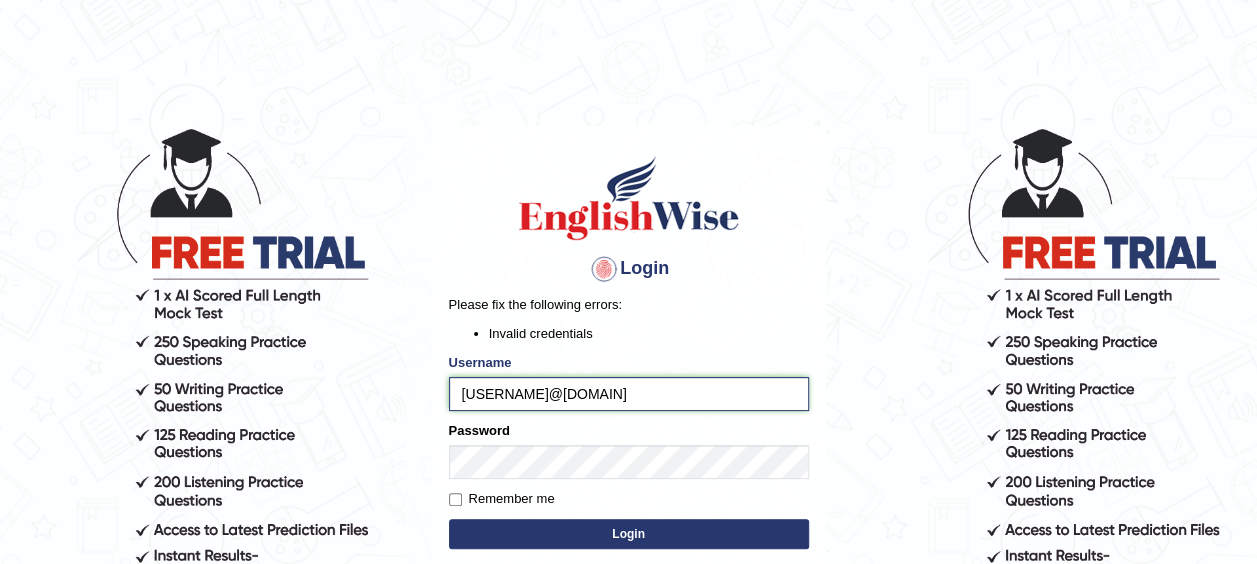 click on "Samabegum02@" at bounding box center [629, 394] 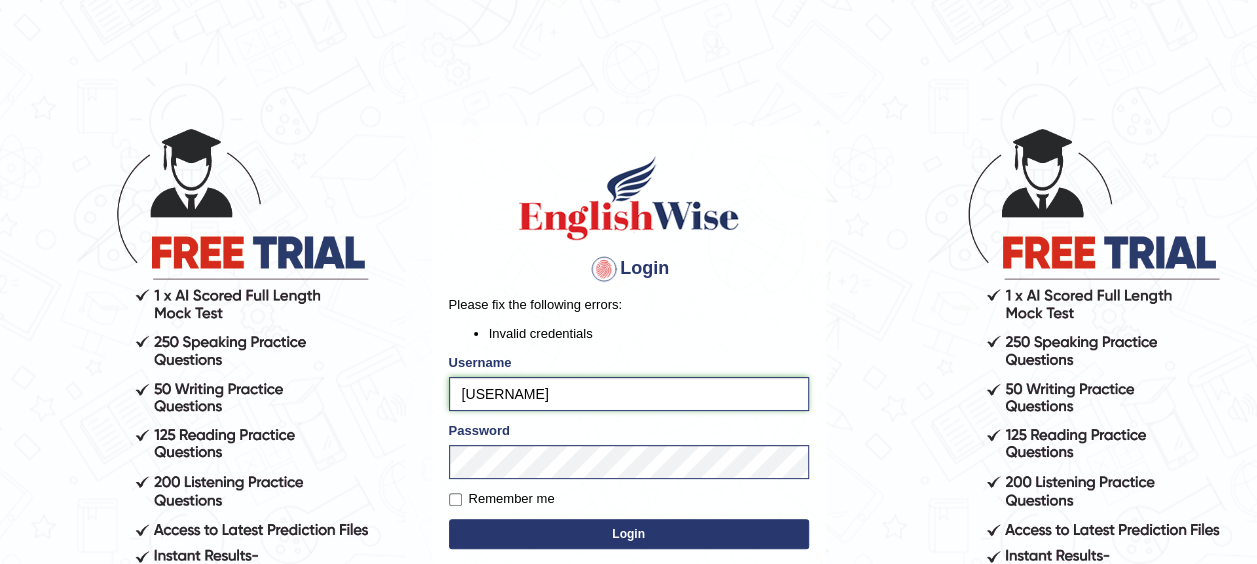 type on "Samabegum02" 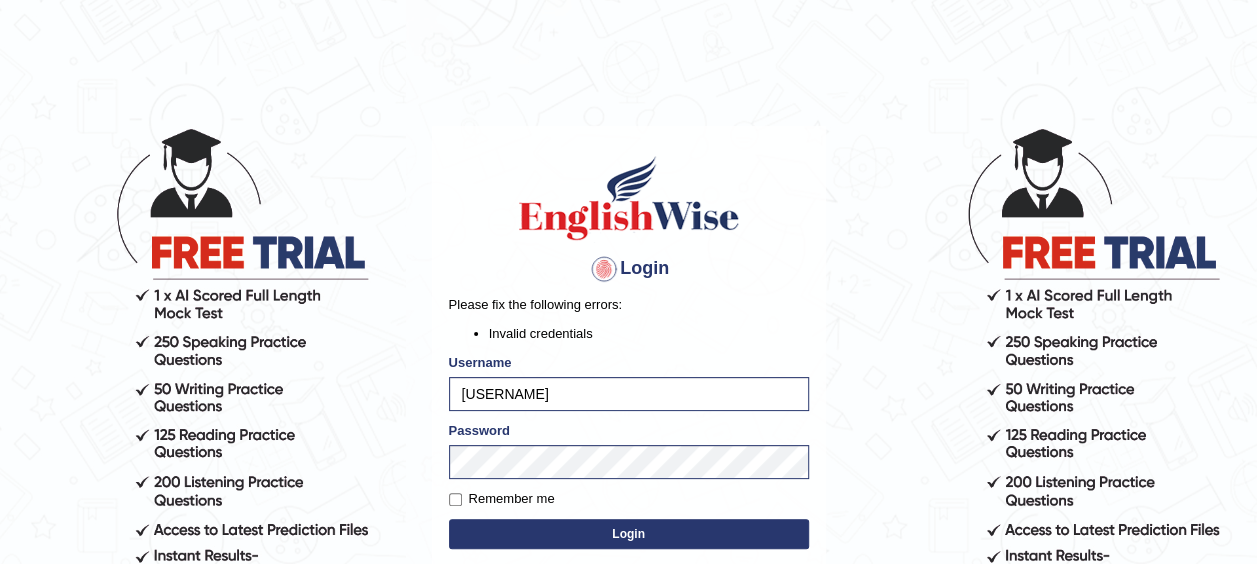 click on "Login" at bounding box center (629, 534) 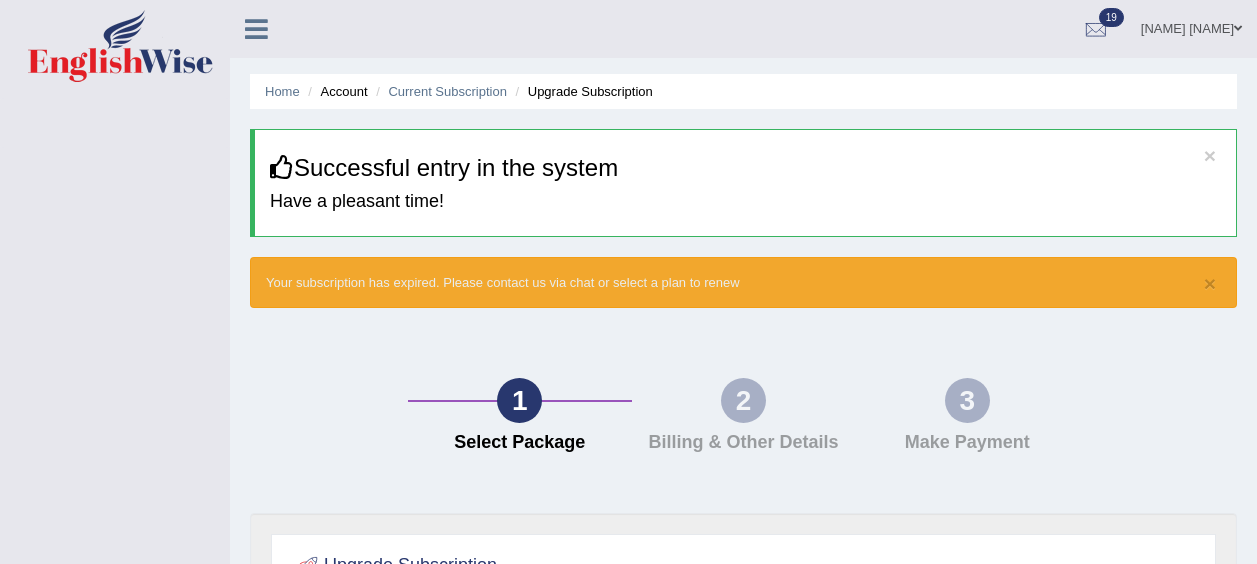 scroll, scrollTop: 0, scrollLeft: 0, axis: both 